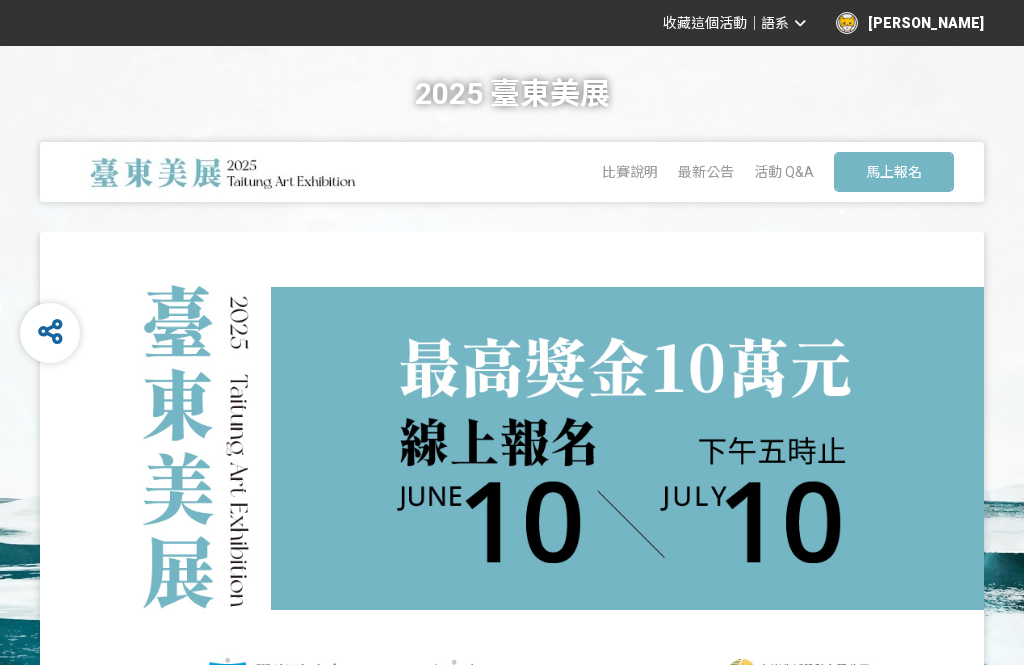 scroll, scrollTop: 0, scrollLeft: 0, axis: both 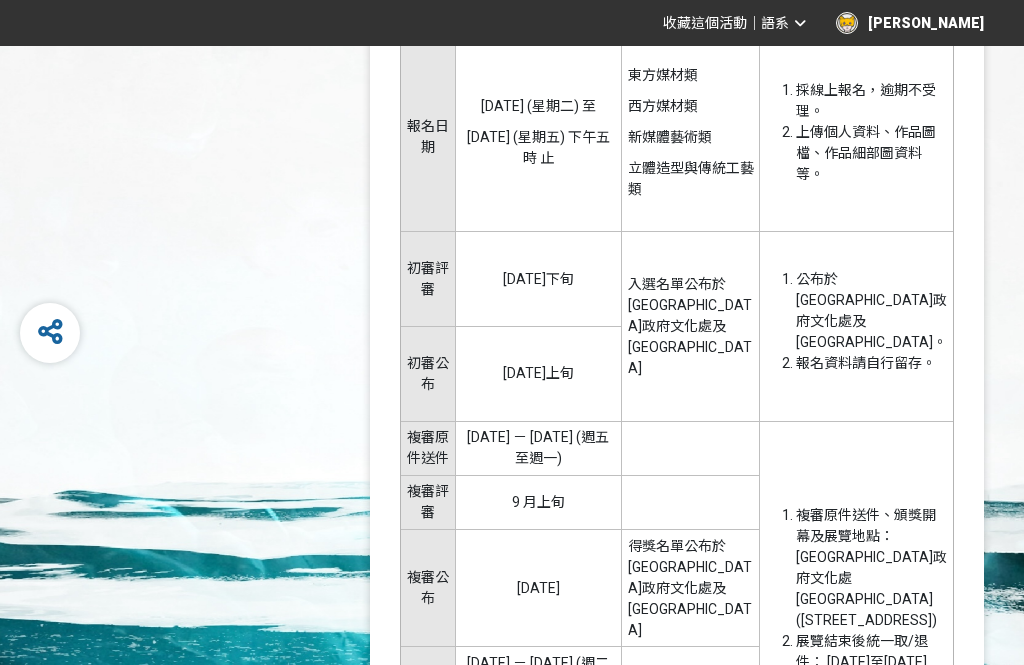 click on "[PERSON_NAME]" at bounding box center [910, 23] 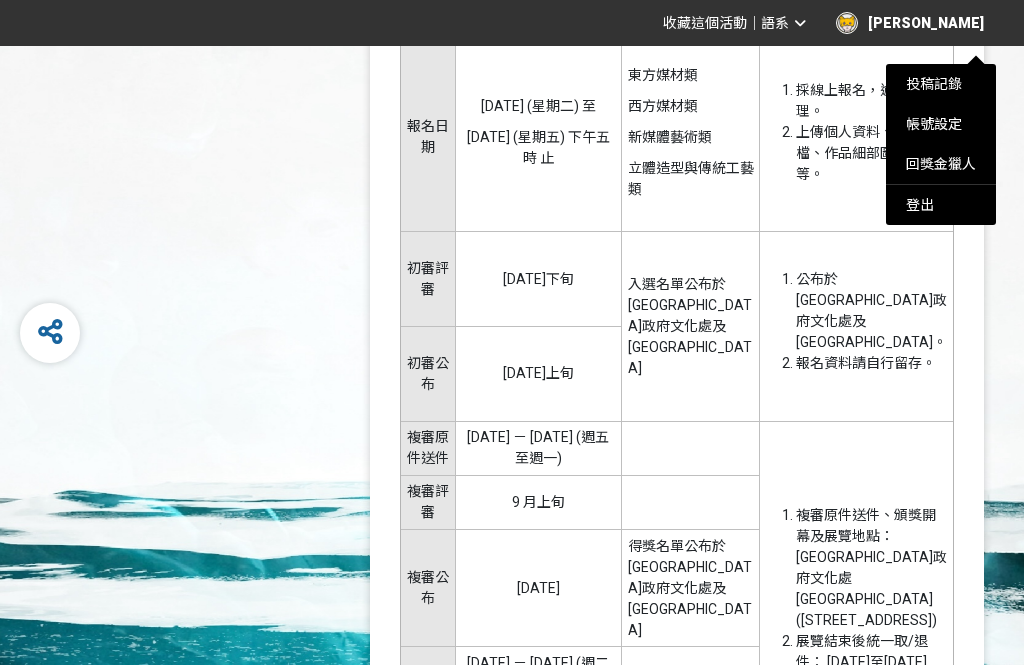 click at bounding box center [512, 332] 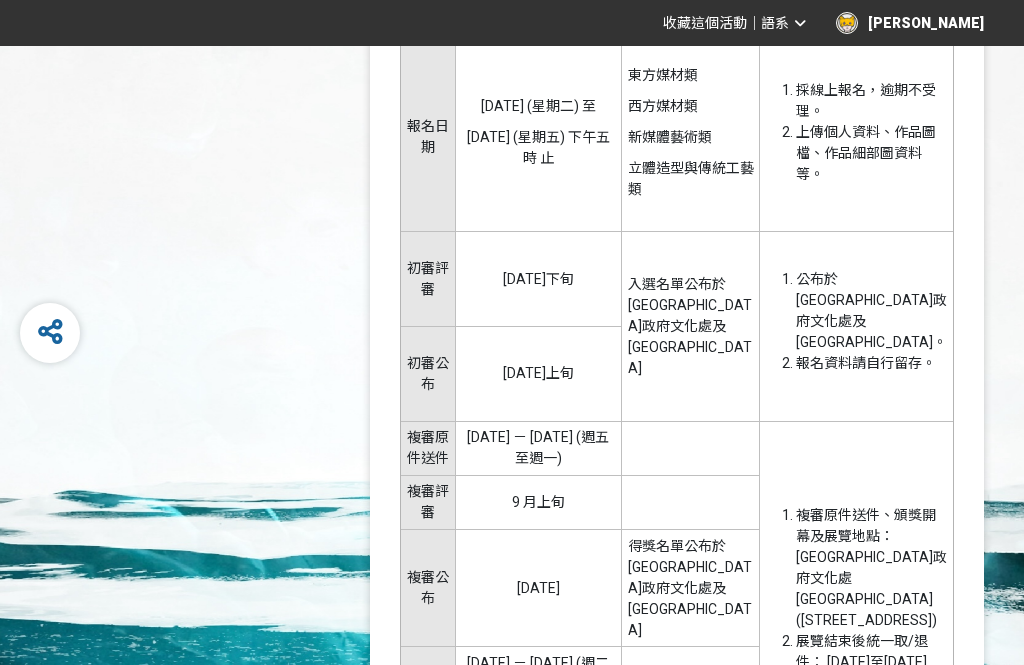 click on "上傳個人資料、作品圖檔、作品細部圖資料等。" at bounding box center [872, 153] 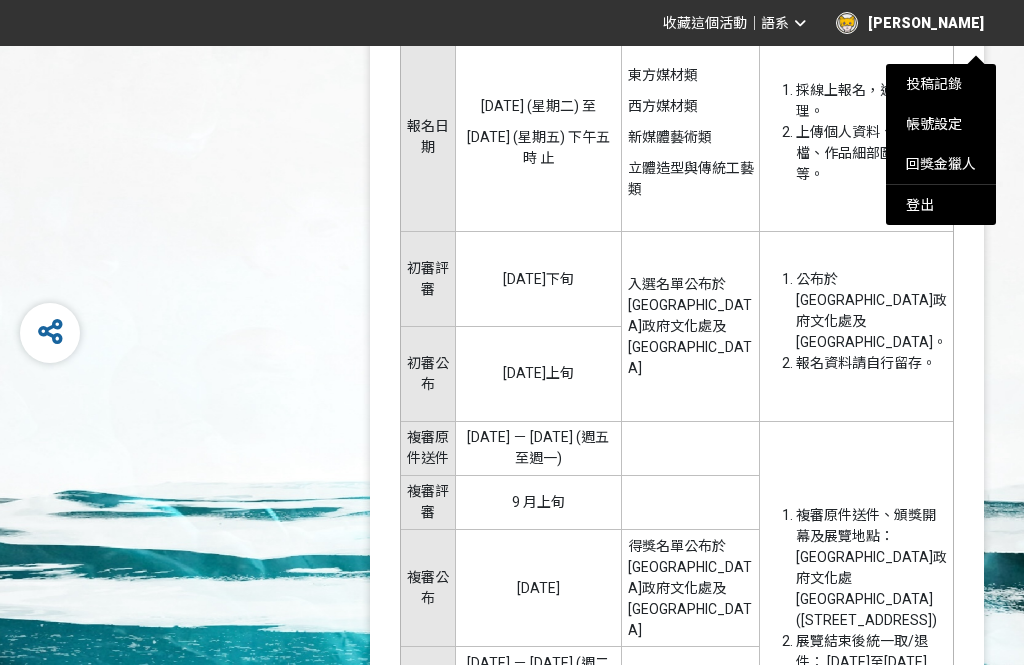 click on "投稿記錄" at bounding box center (934, 84) 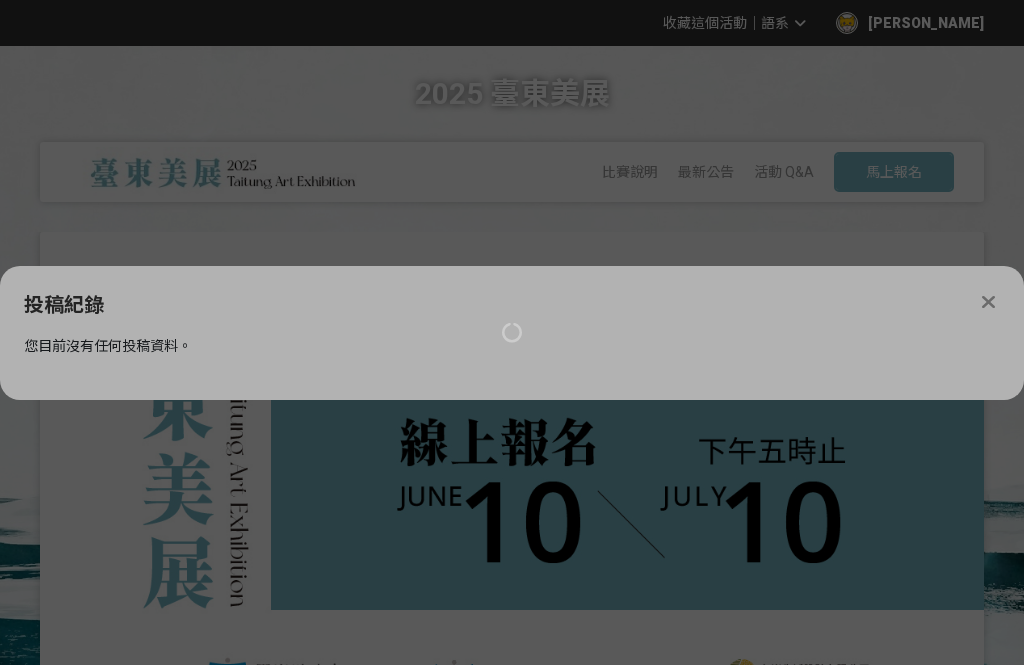 scroll, scrollTop: 0, scrollLeft: 0, axis: both 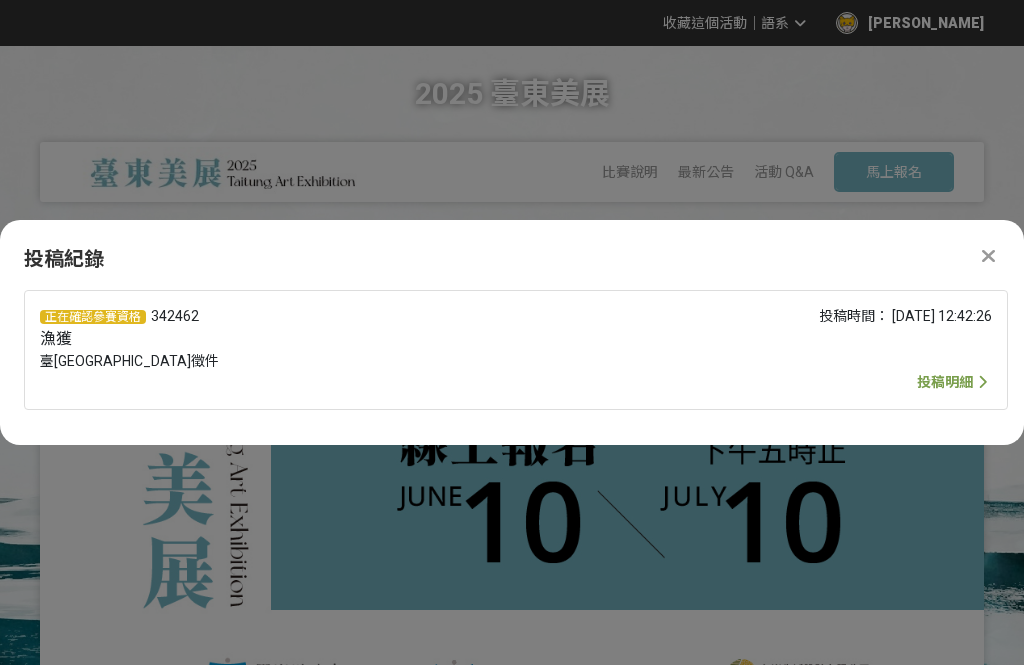 click on "投稿明細" at bounding box center (945, 382) 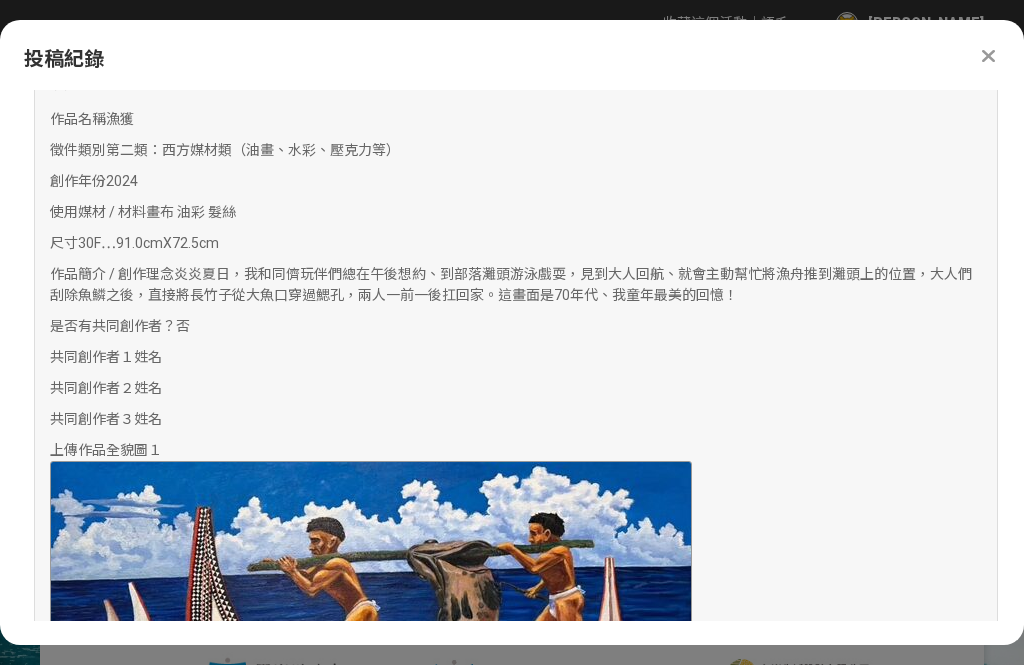 scroll, scrollTop: 988, scrollLeft: 0, axis: vertical 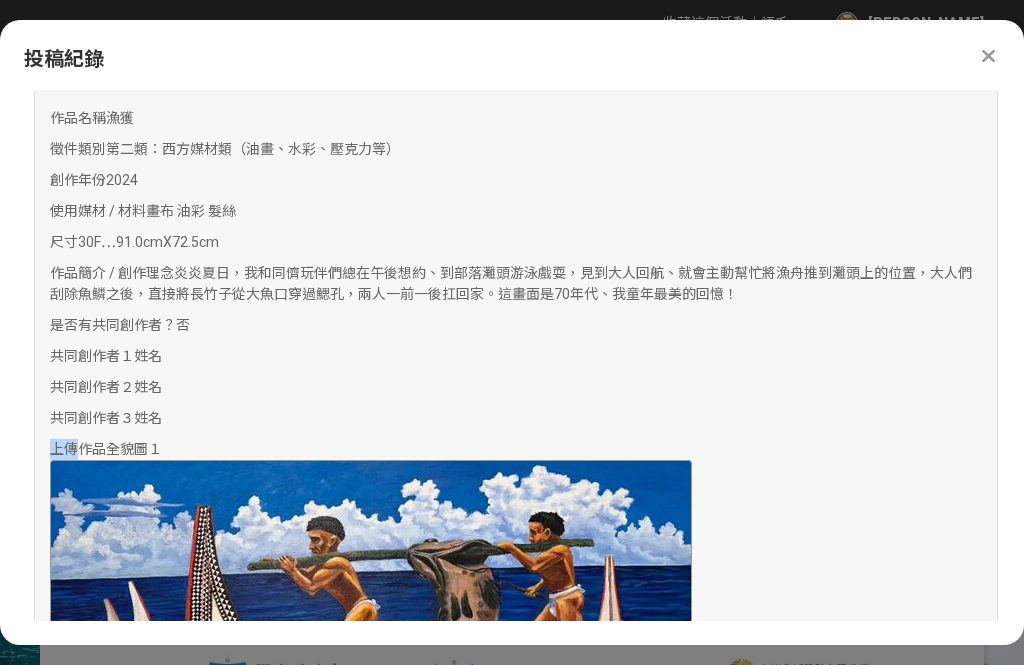 click on "投稿欄位 作品名稱  漁獲 徵件類別  第二類：西方媒材類（油畫、水彩、壓克力等） 創作年份  2024 使用媒材 / 材料  畫布 油彩 髮絲 尺寸  30F⋯91.0cmX72.5cm 作品簡介 / 創作理念  炎炎夏日，我和同儕玩伴們總在午後想約、到部落灘頭游泳戲耍，見到大人回航、就會主動幫忙將漁舟推到灘頭上的位置，大人們刮除魚鱗之後，直接將長竹子從大魚口穿過鰓孔，兩人一前一後扛回家。這畫面是70年代、我童年最美的回憶！ 是否有共同創作者？  否 共同創作者１姓名  共同創作者２姓名  共同創作者３姓名  上傳作品全貌圖１  上傳作品細部圖1  上傳作品細部圖2  作品數位檔及執行檔 雲端連結  本人確認所提交作品皆為原創，且未曾於其他國內公開競賽中得獎  我確定 本人同意遵守2025臺東美展徵件簡章之所有規定  我同意 我同意 我同意授權" at bounding box center [516, 1285] 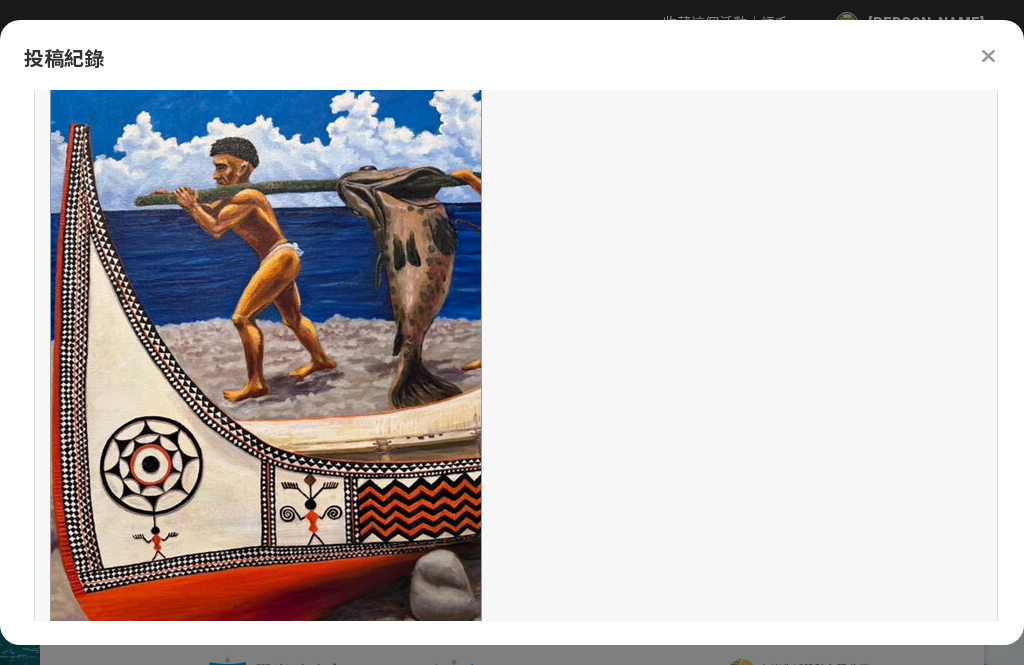 scroll, scrollTop: 1939, scrollLeft: 0, axis: vertical 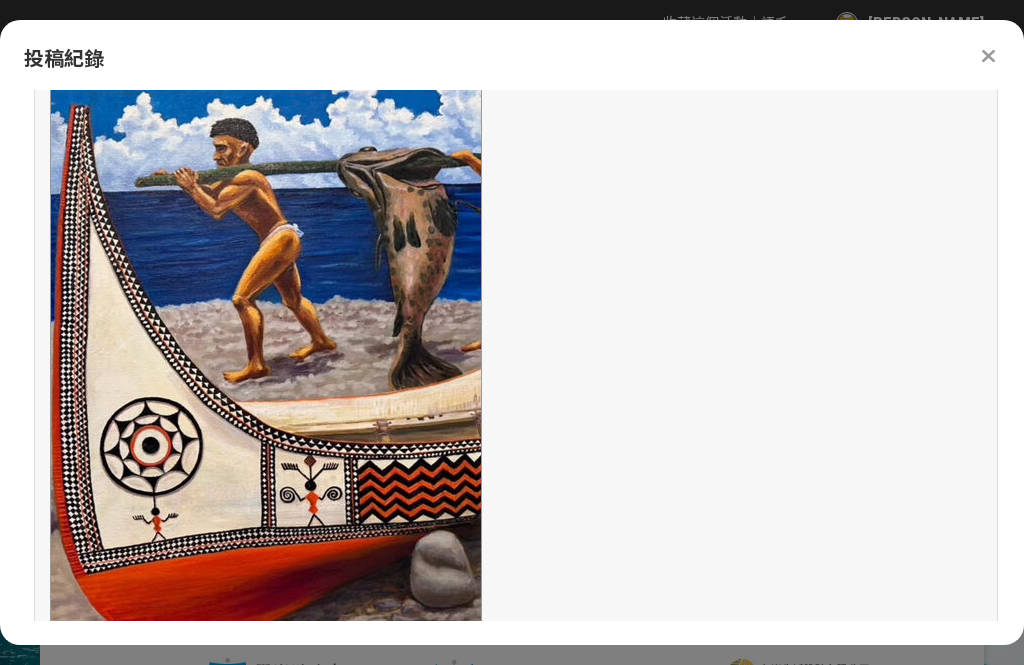 click at bounding box center (266, 370) 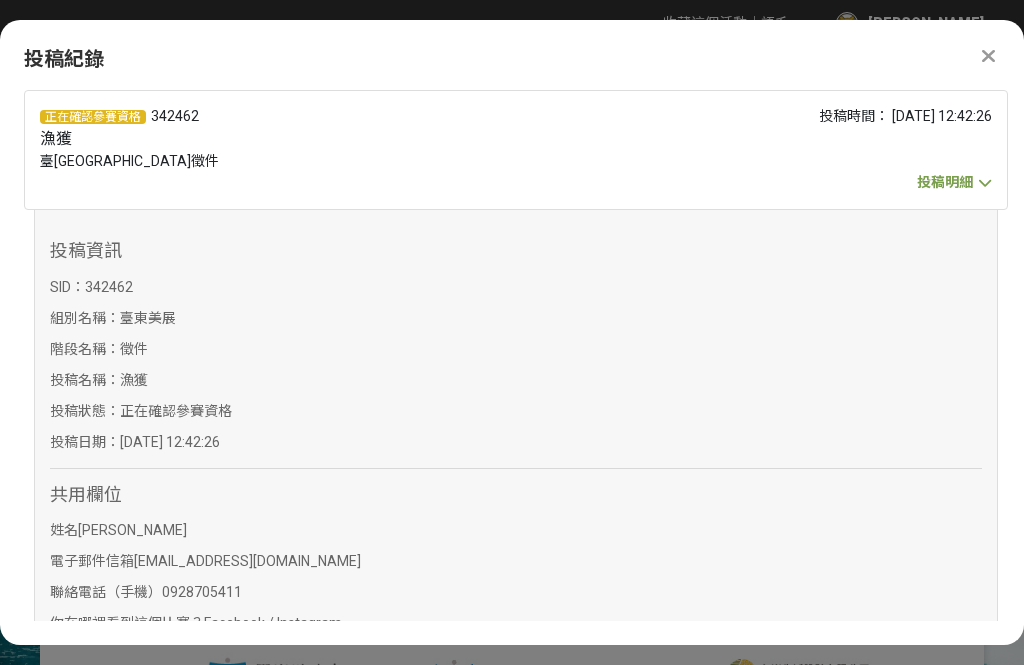 scroll, scrollTop: 0, scrollLeft: 0, axis: both 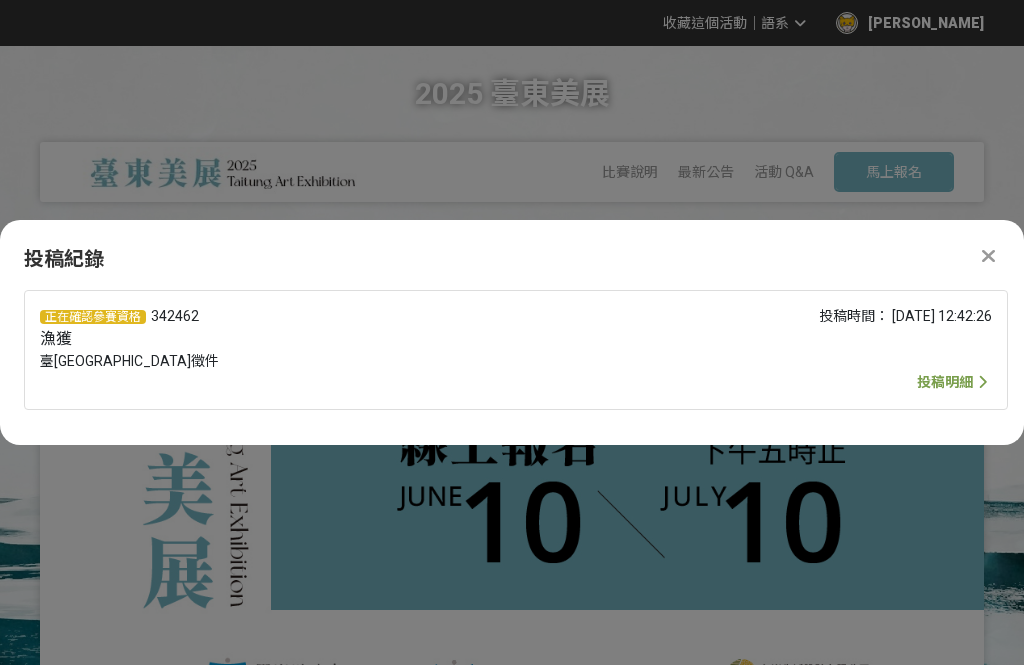 click on "最新公告" at bounding box center (706, 172) 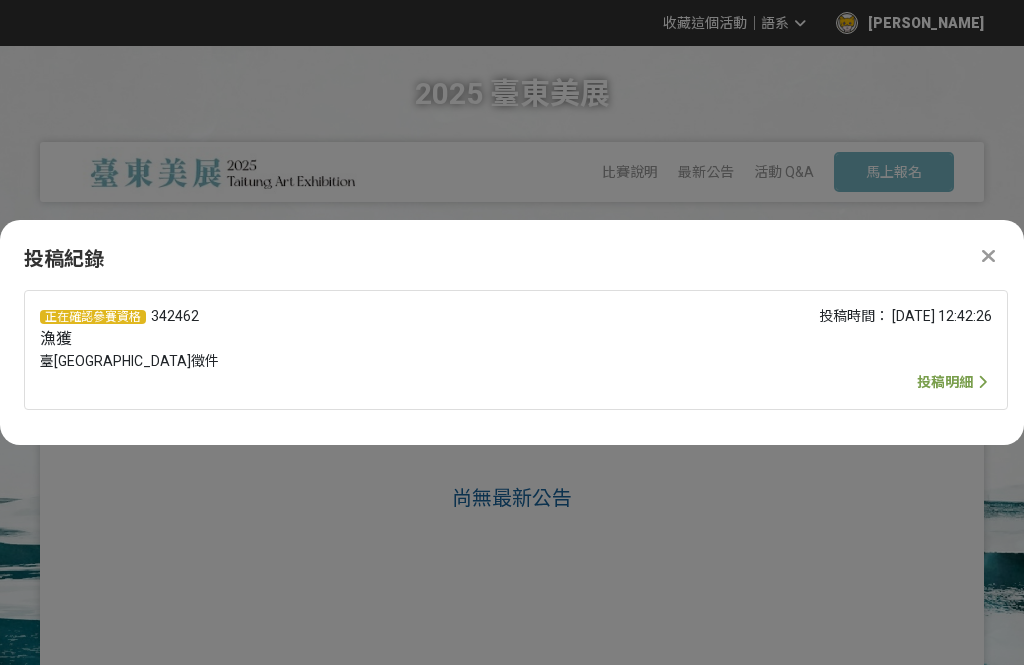 click at bounding box center [988, 256] 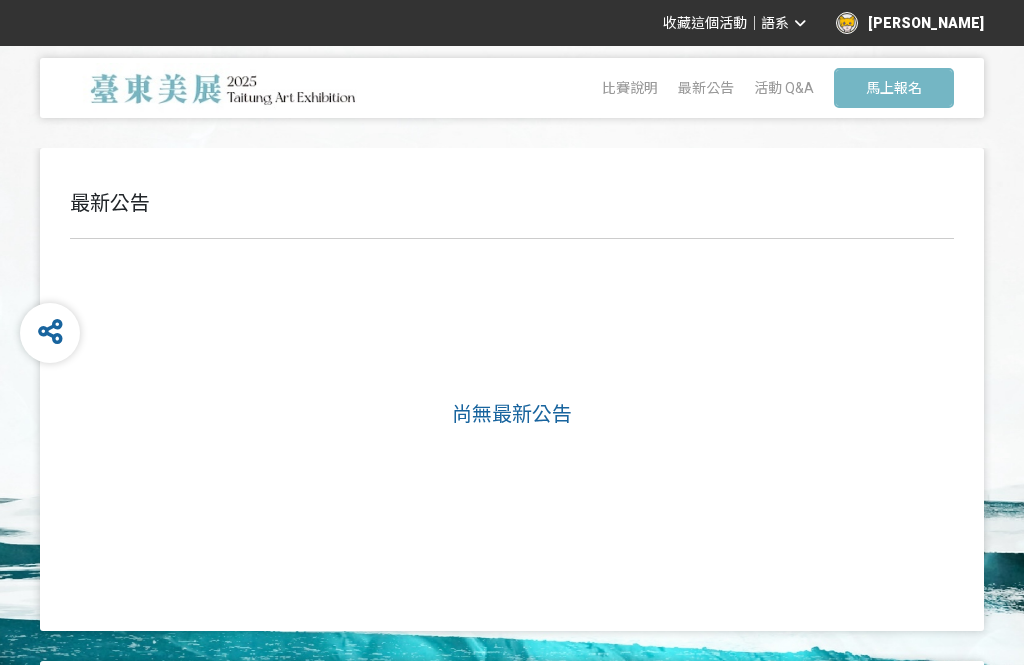 scroll, scrollTop: 0, scrollLeft: 0, axis: both 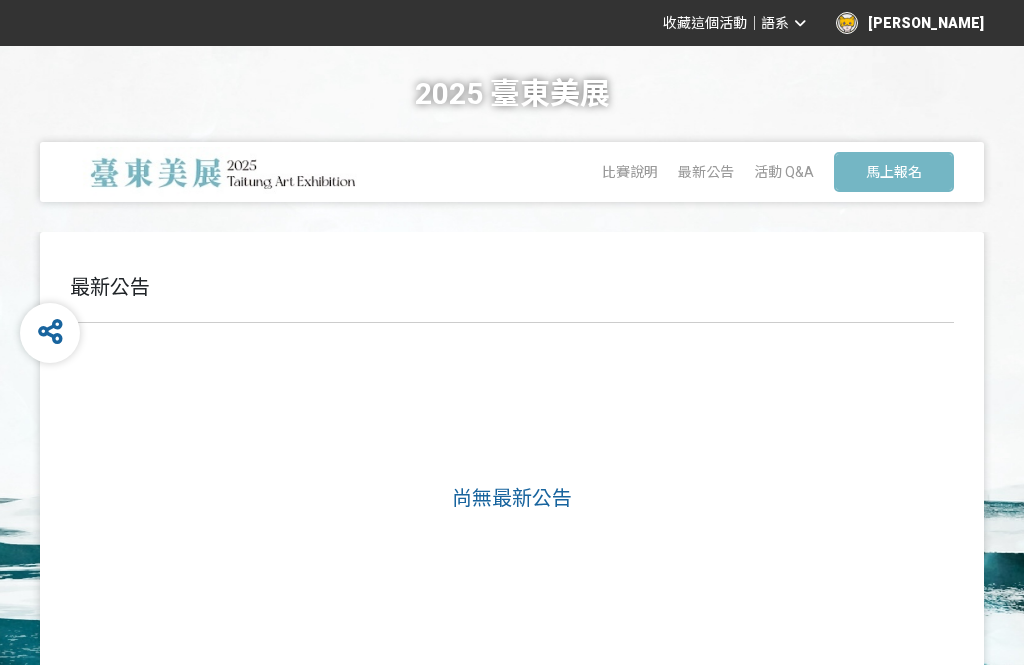 click on "比賽說明" at bounding box center [630, 172] 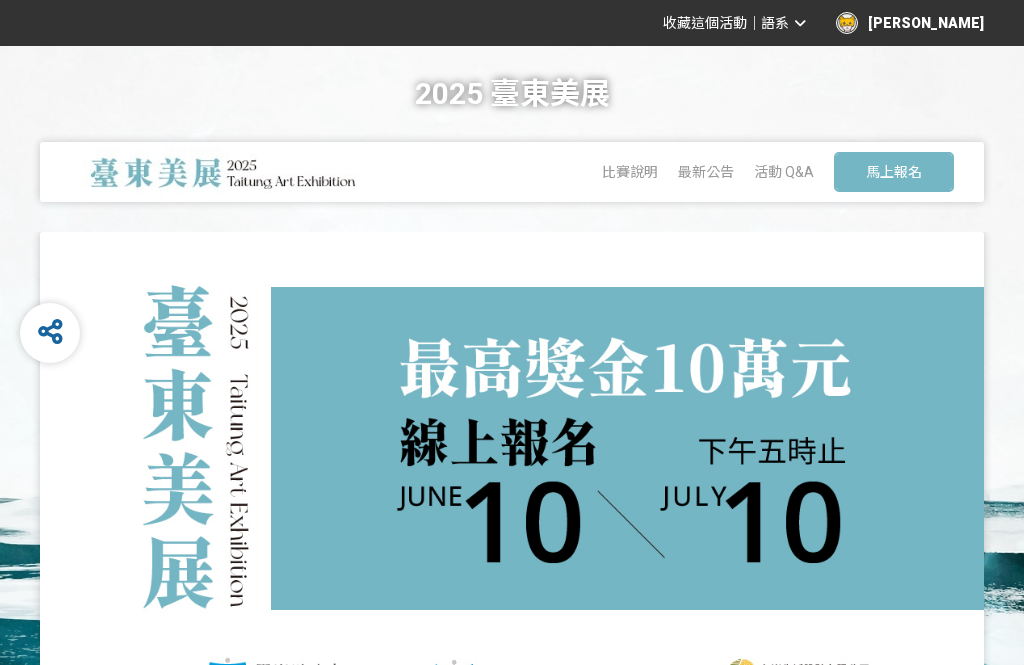 click on "最新公告" at bounding box center (706, 172) 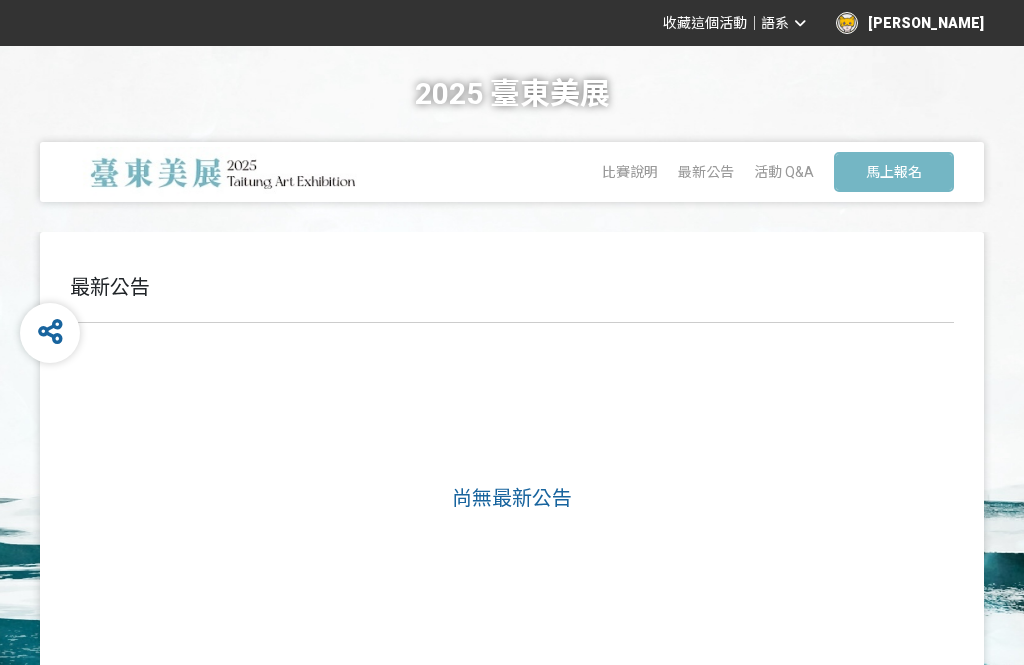 click on "比賽說明" at bounding box center [630, 172] 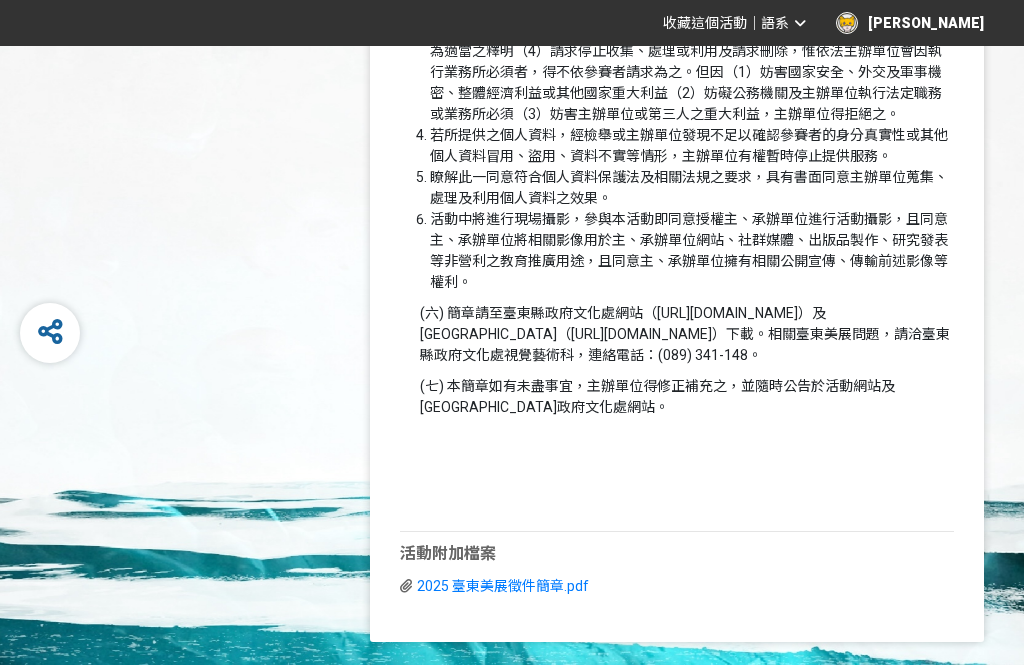 scroll, scrollTop: 5345, scrollLeft: 0, axis: vertical 